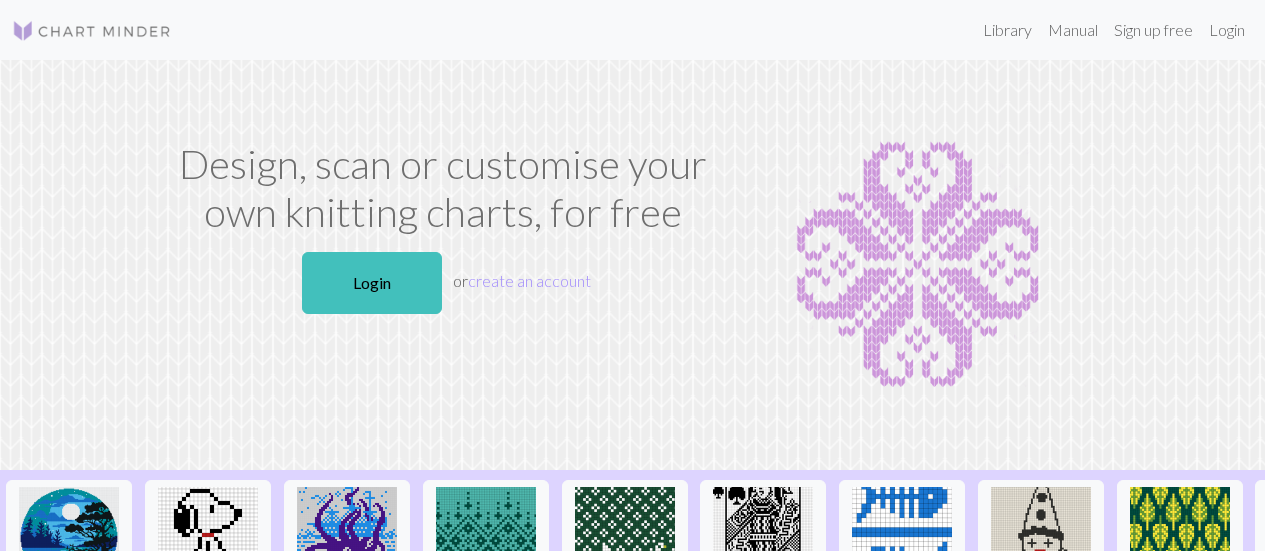 scroll, scrollTop: 0, scrollLeft: 0, axis: both 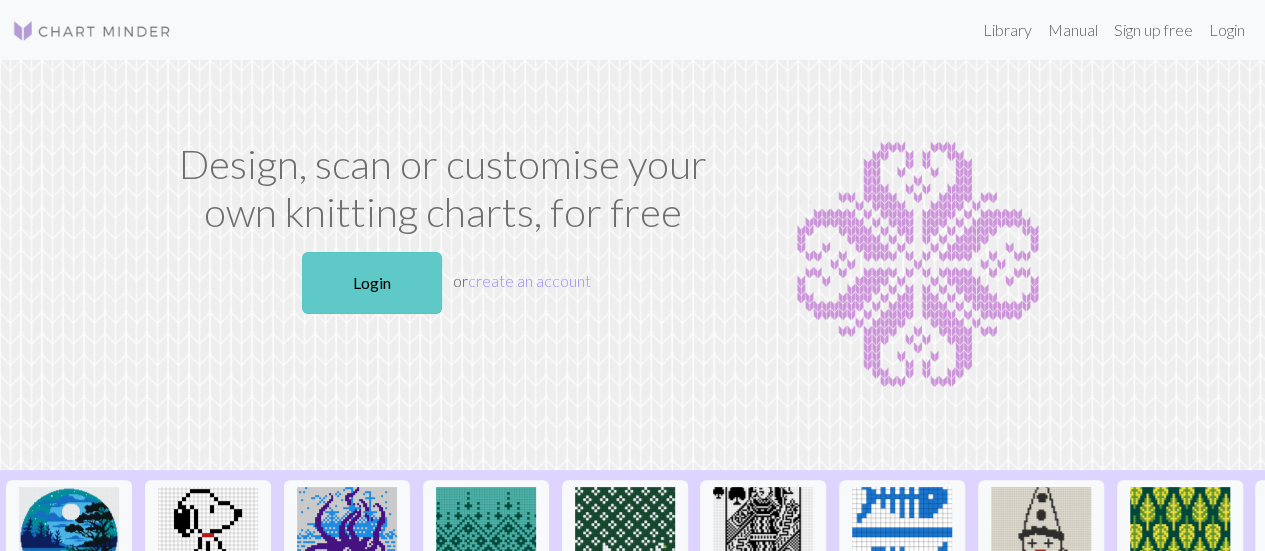 click on "Login" at bounding box center (372, 283) 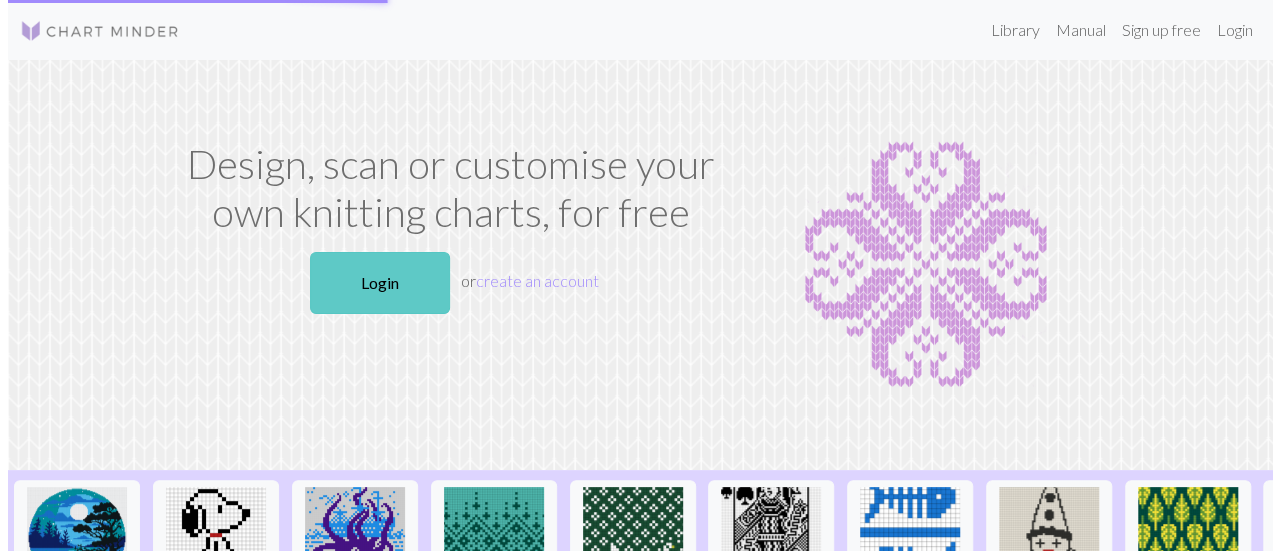 scroll, scrollTop: 0, scrollLeft: 0, axis: both 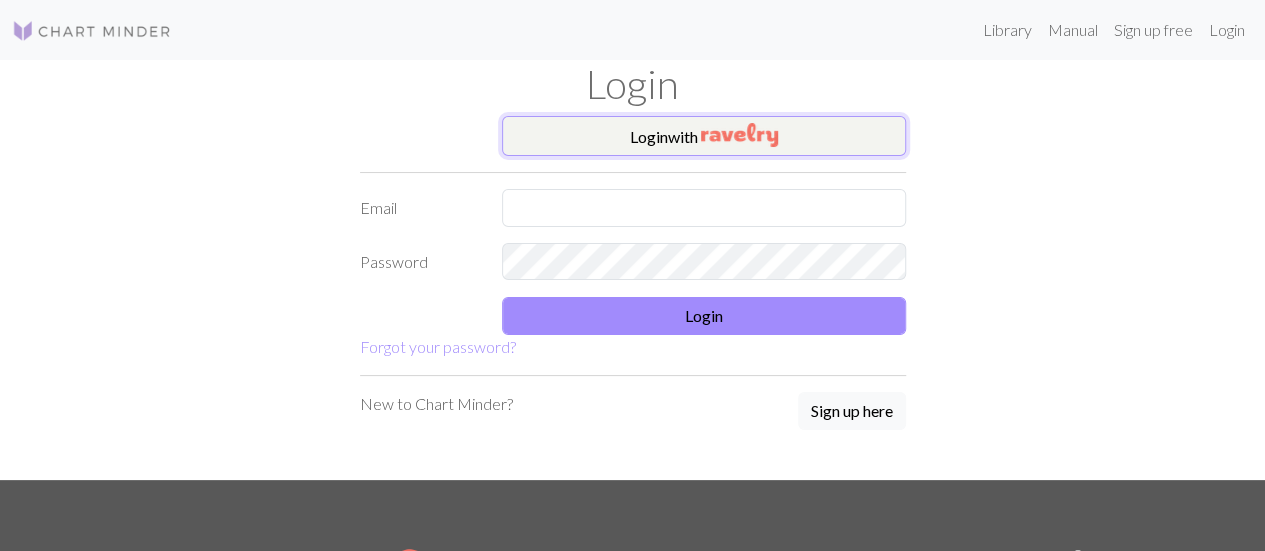 click on "Login  with" at bounding box center (704, 136) 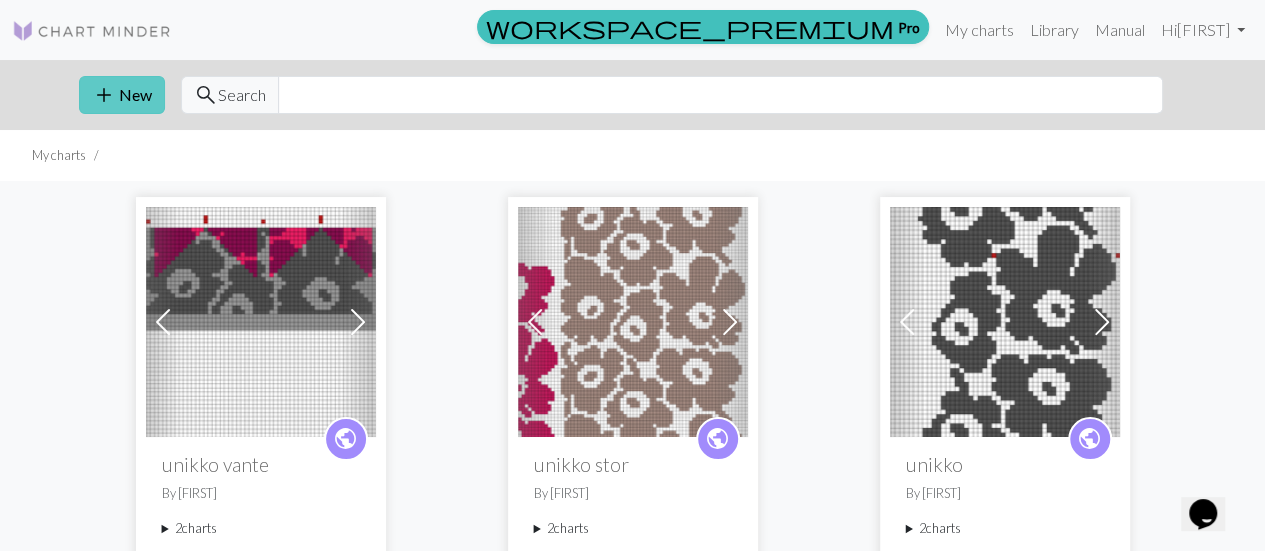 click on "add   New" at bounding box center [122, 95] 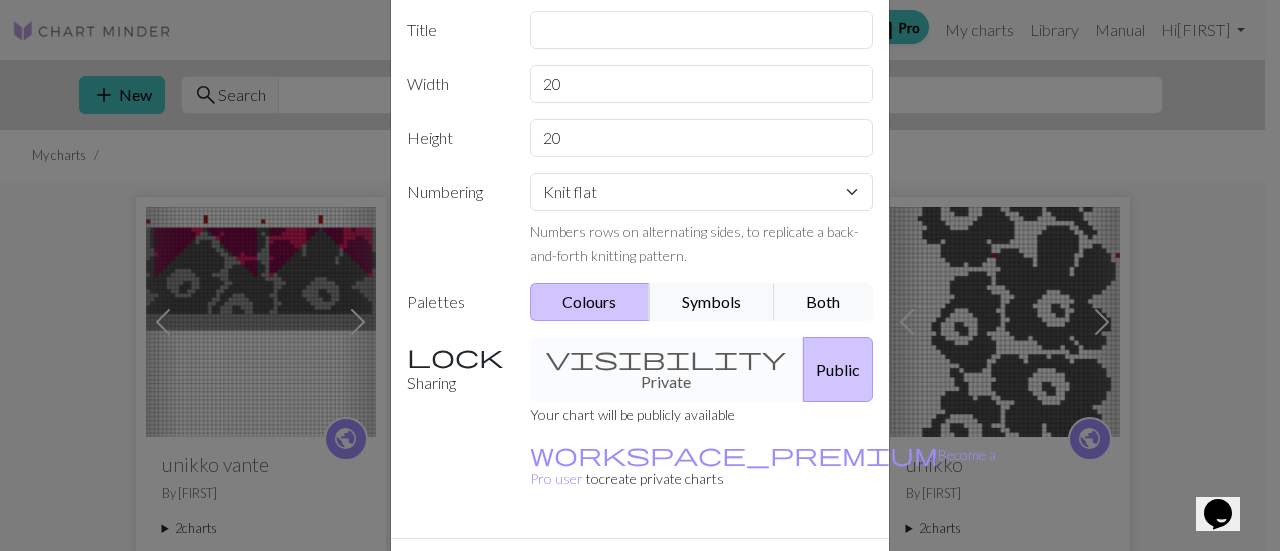 scroll, scrollTop: 234, scrollLeft: 0, axis: vertical 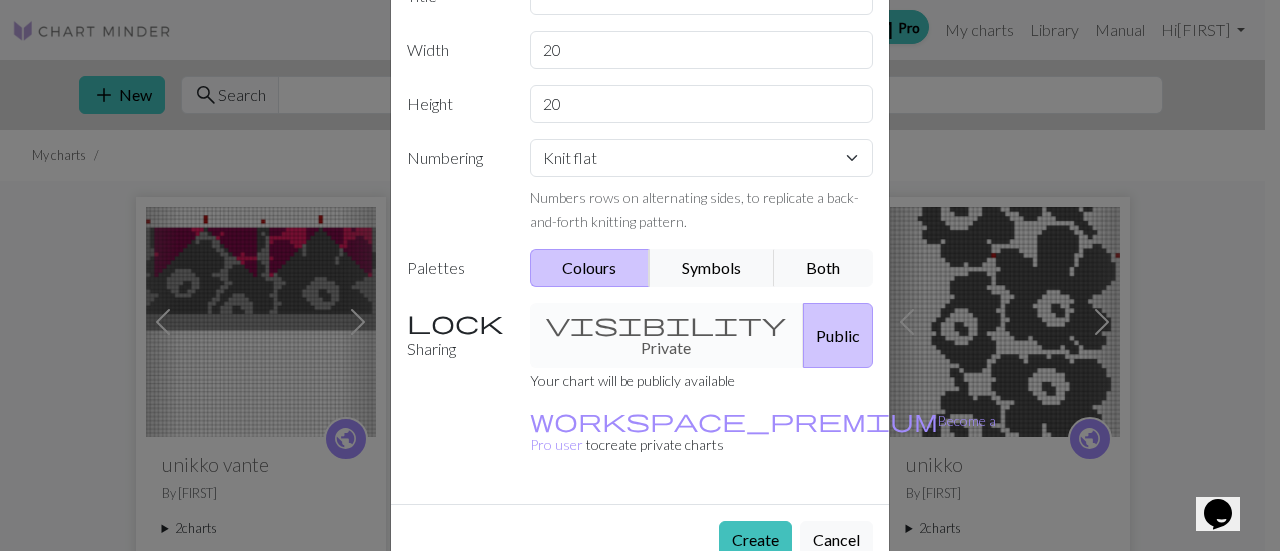 click on "visibility  Private Public" at bounding box center [702, 335] 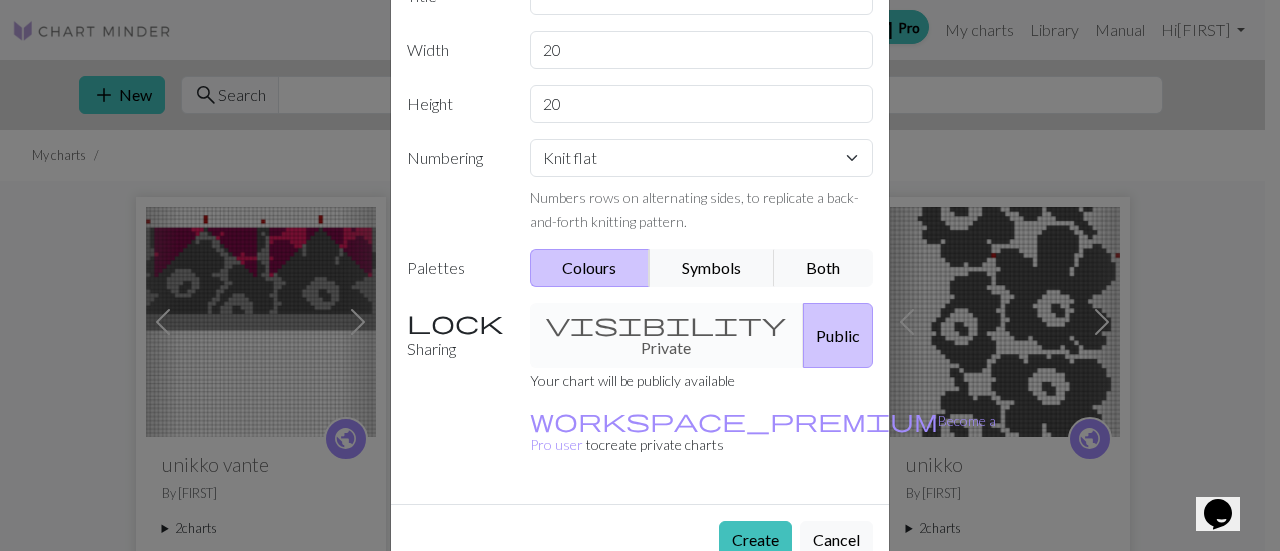 click on "visibility  Private Public" at bounding box center (702, 335) 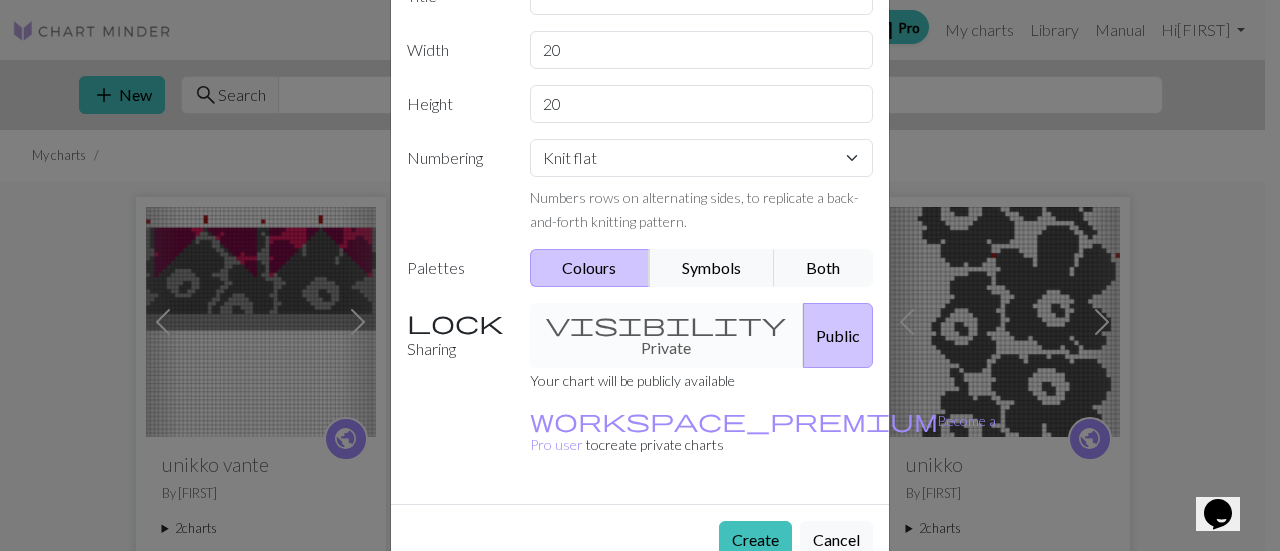 click on "Public" at bounding box center [838, 335] 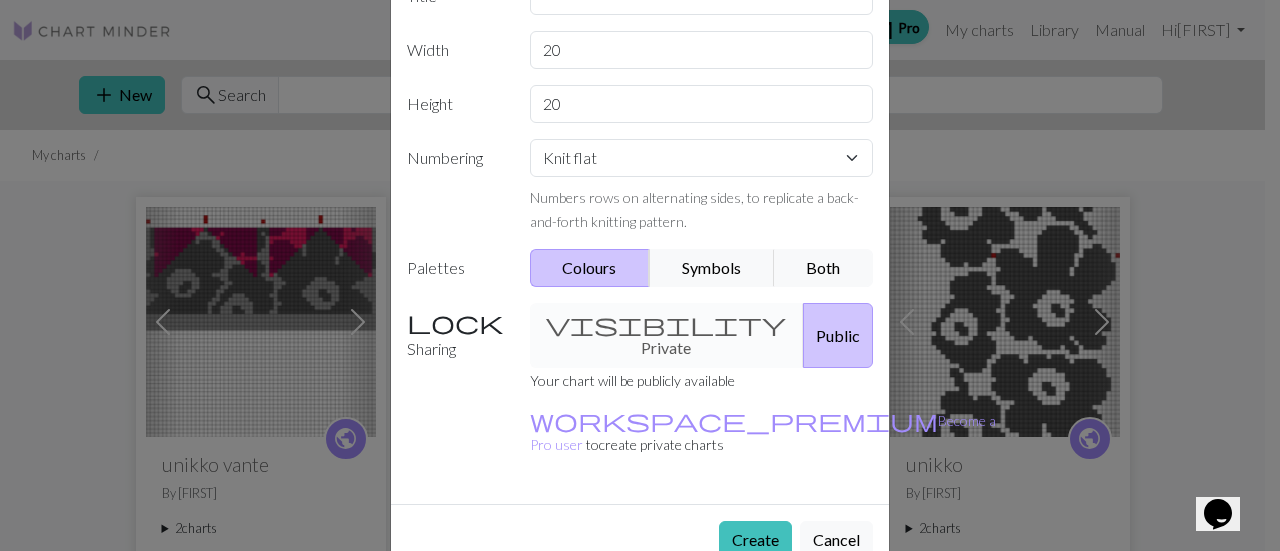 click on "visibility  Private Public" at bounding box center [702, 335] 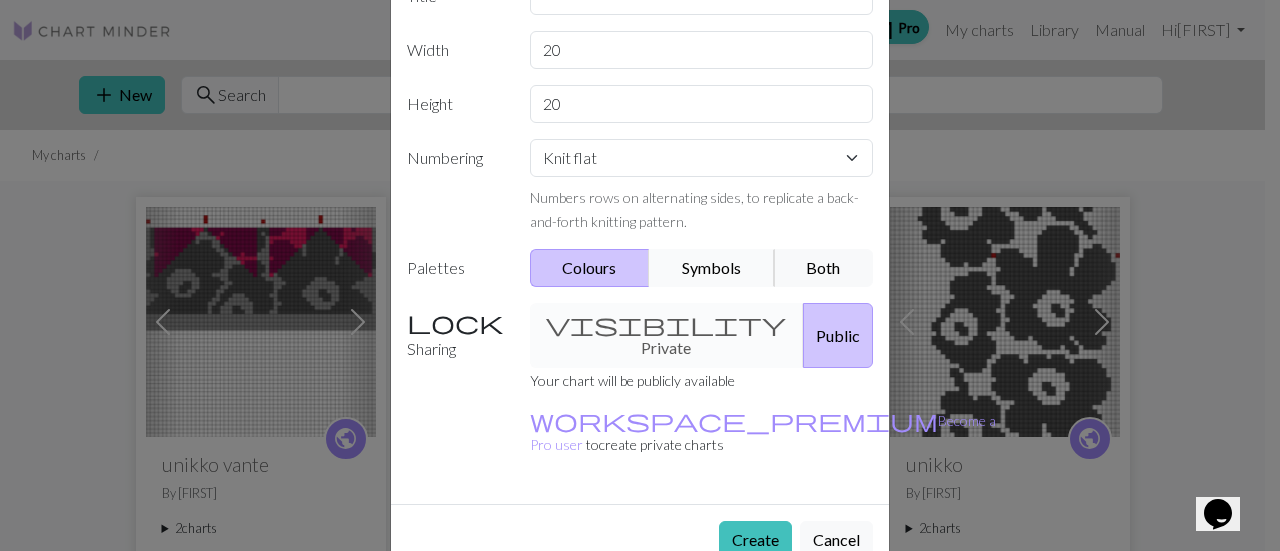 click on "Symbols" at bounding box center [712, 268] 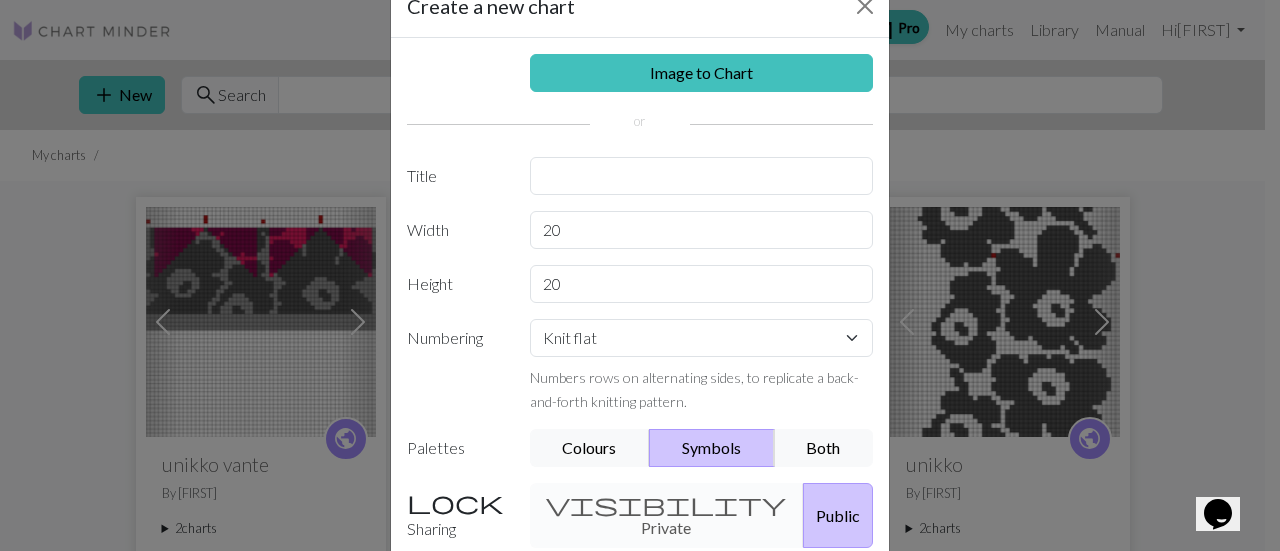 scroll, scrollTop: 34, scrollLeft: 0, axis: vertical 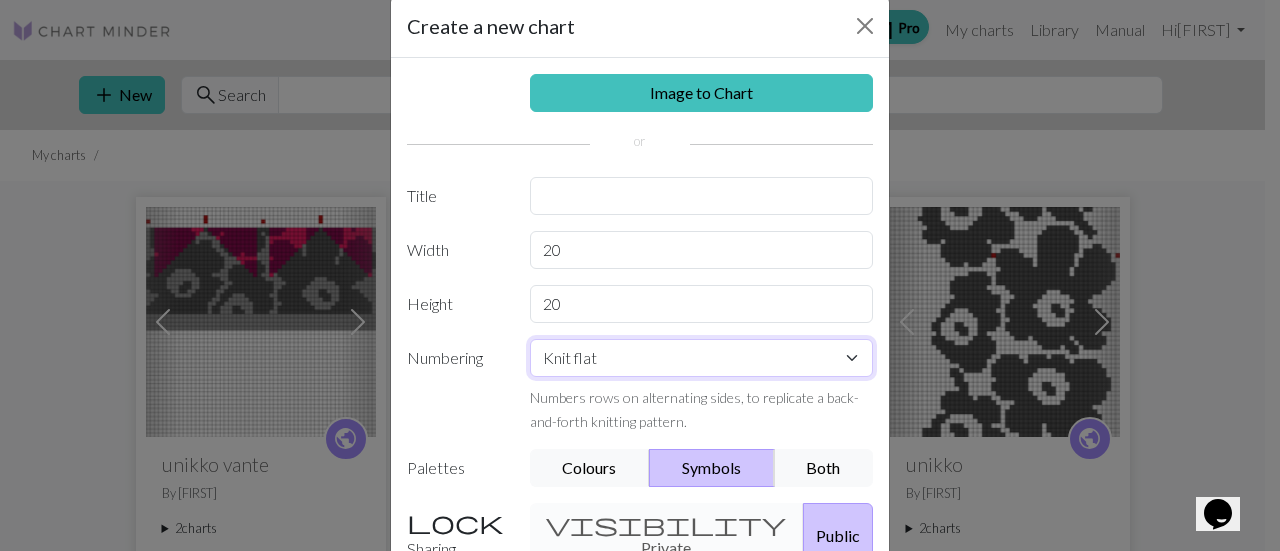 click on "Knit flat Knit in the round Lace knitting Cross stitch" at bounding box center (702, 358) 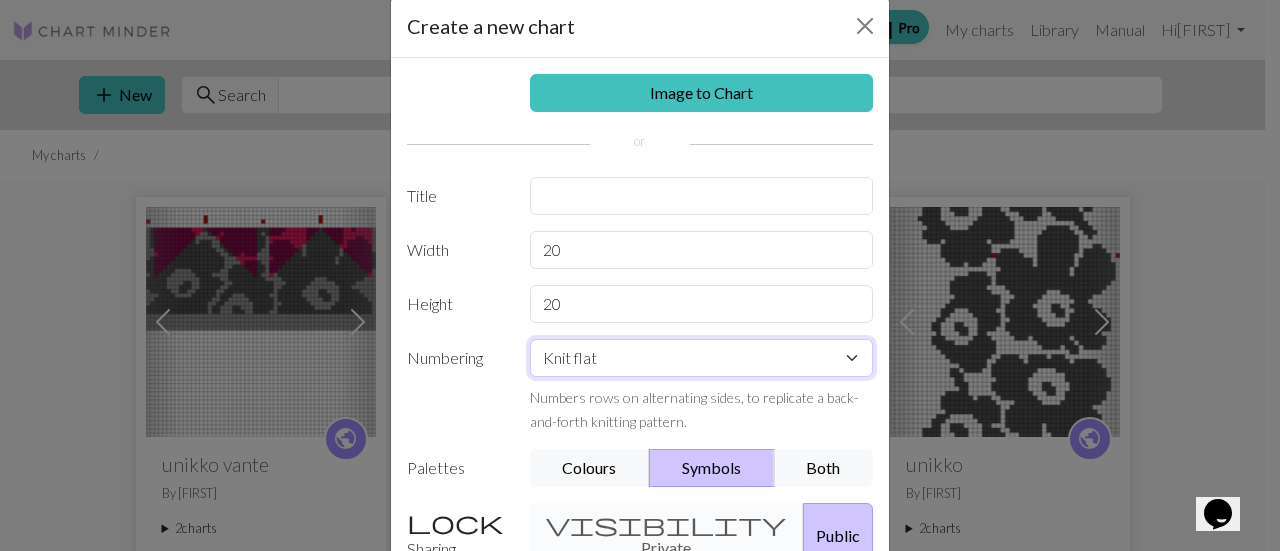 select on "round" 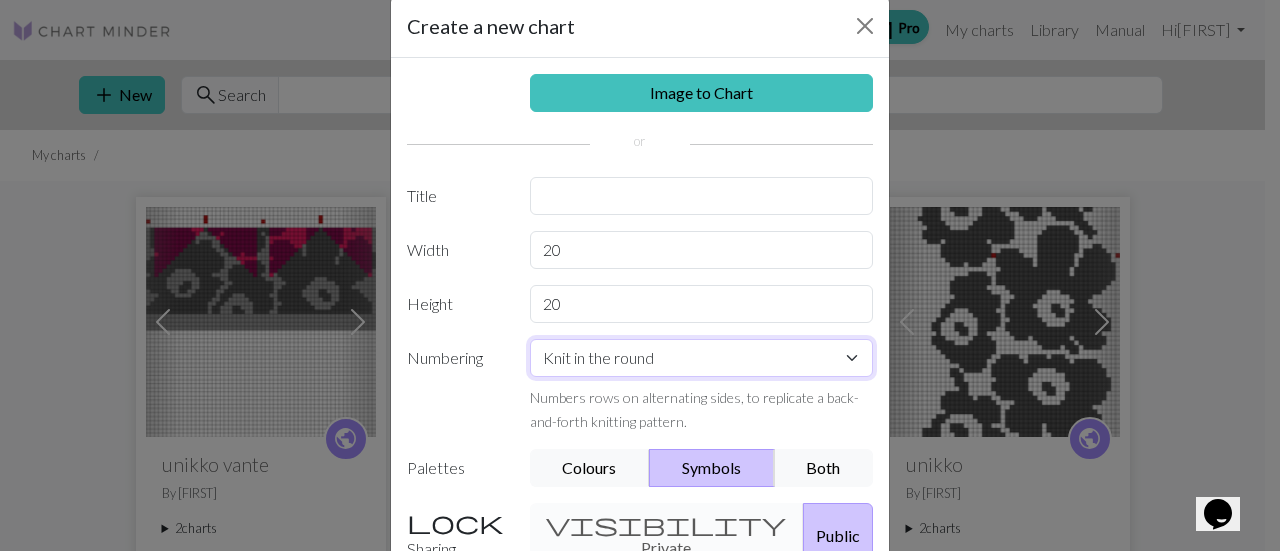 click on "Knit flat Knit in the round Lace knitting Cross stitch" at bounding box center (702, 358) 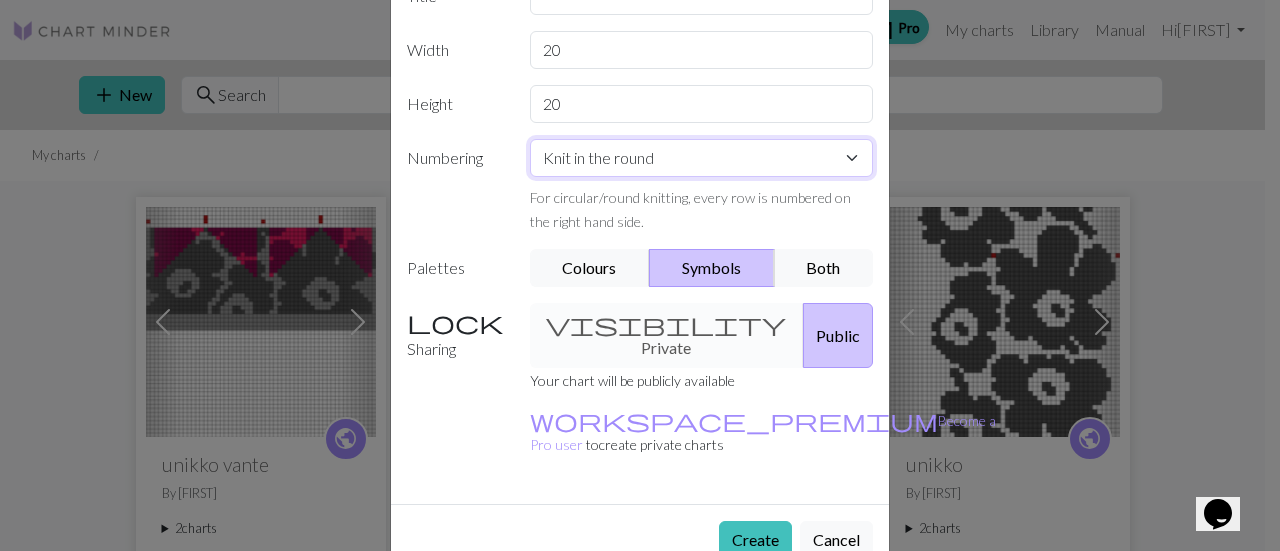 scroll, scrollTop: 134, scrollLeft: 0, axis: vertical 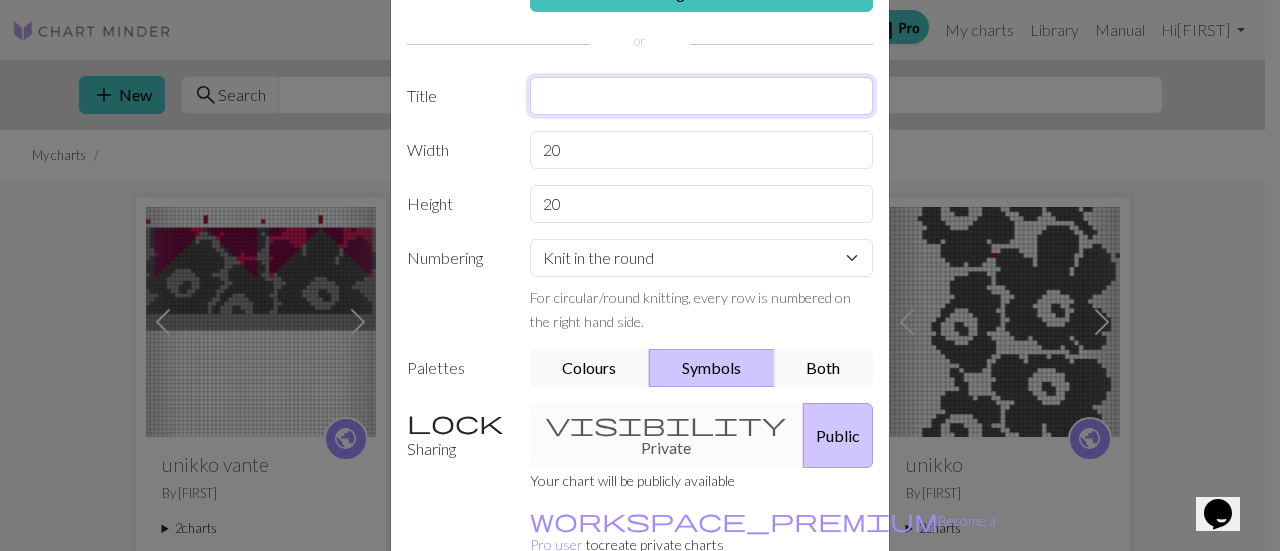click at bounding box center (702, 96) 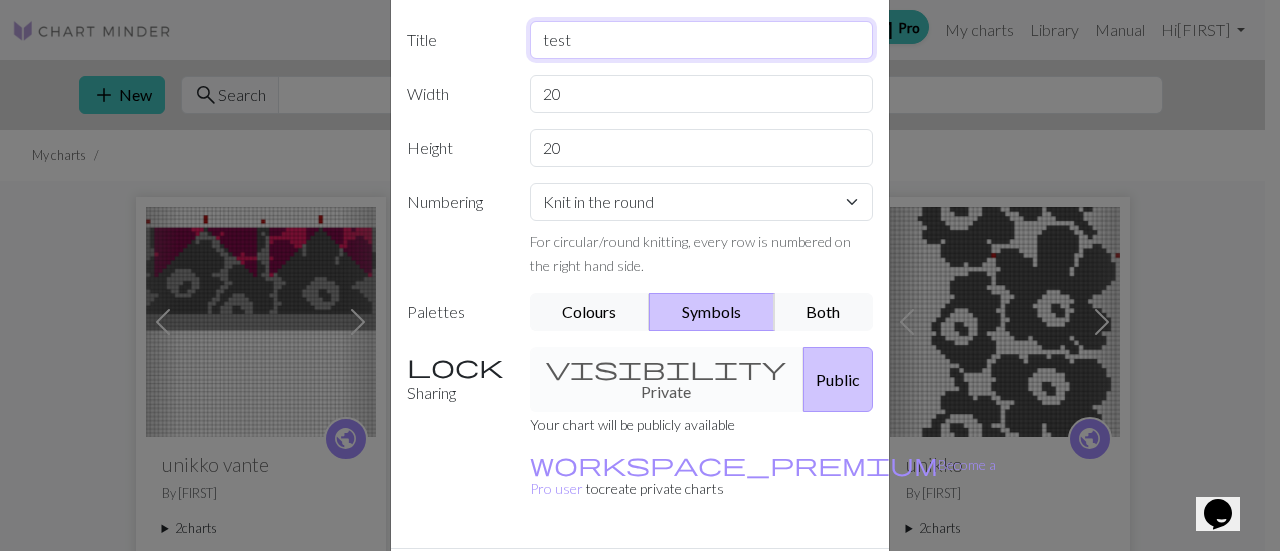 scroll, scrollTop: 234, scrollLeft: 0, axis: vertical 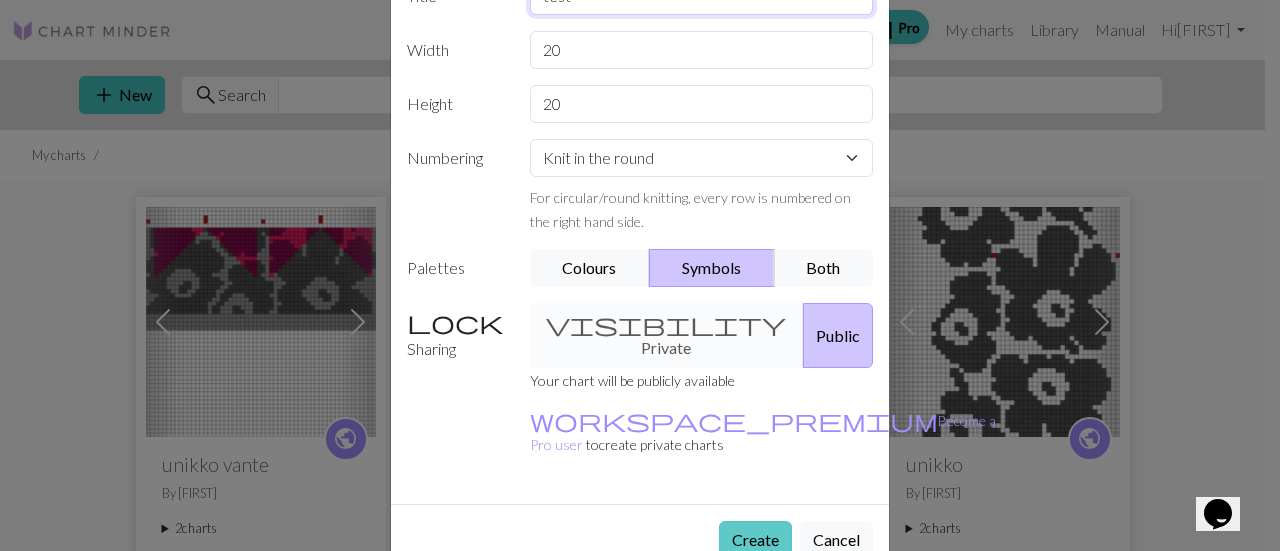 type on "test" 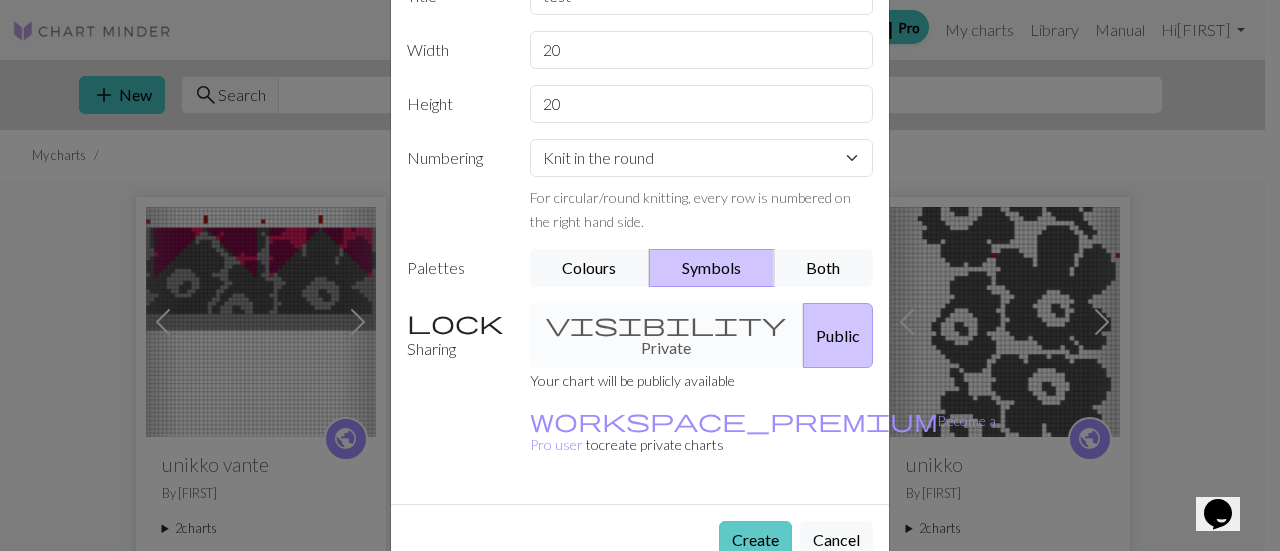 click on "Create" at bounding box center (755, 540) 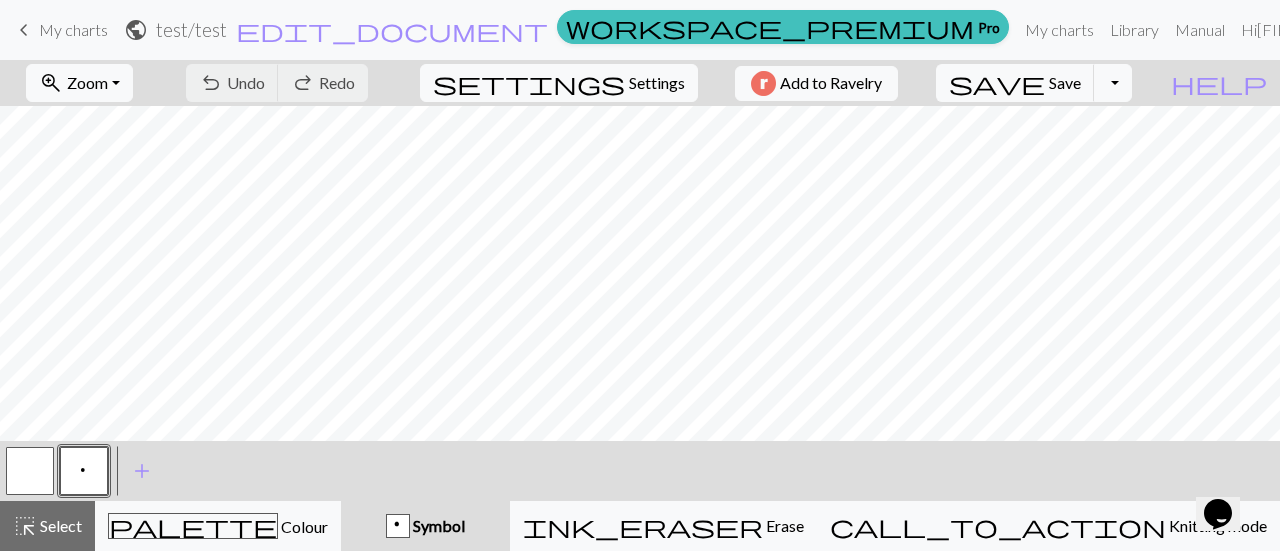 click on "p   Symbol" at bounding box center (425, 526) 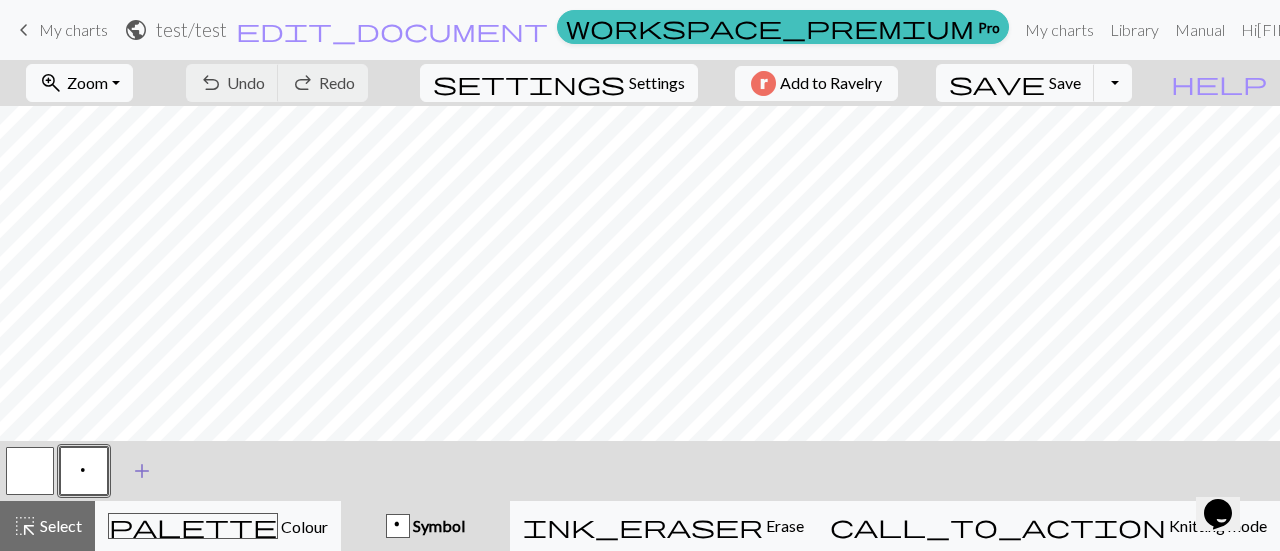 click on "add" at bounding box center (142, 471) 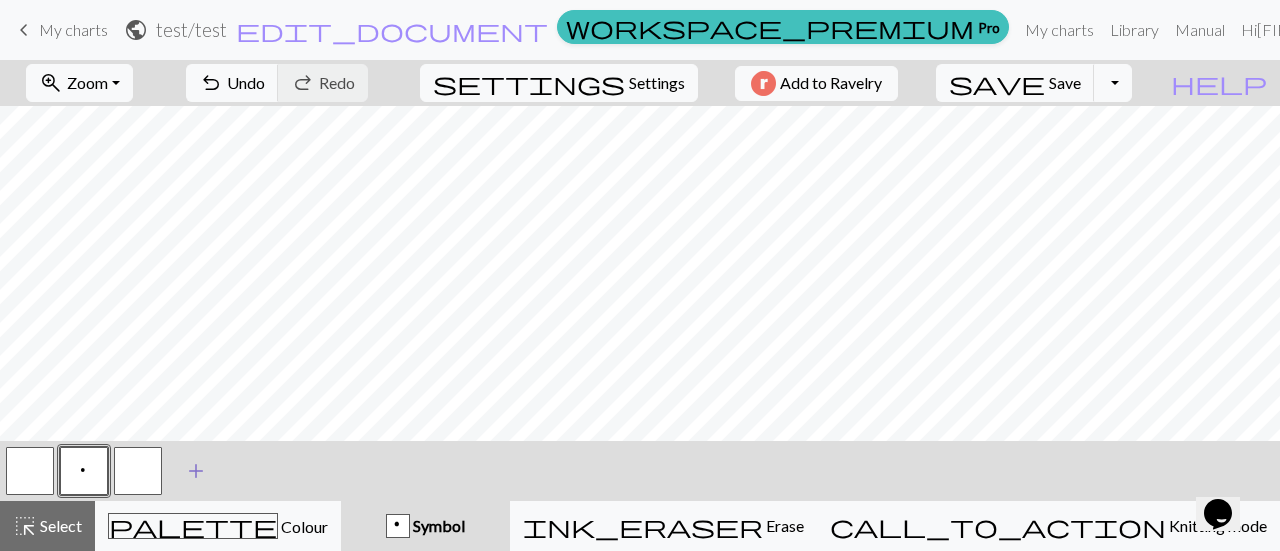 click at bounding box center [138, 471] 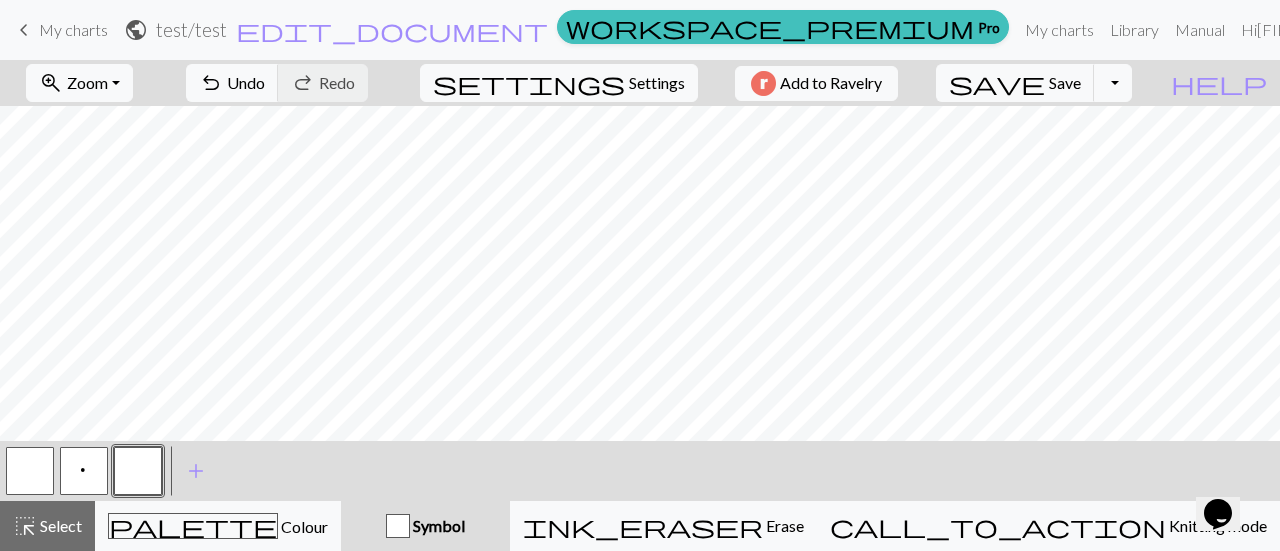 click at bounding box center (138, 471) 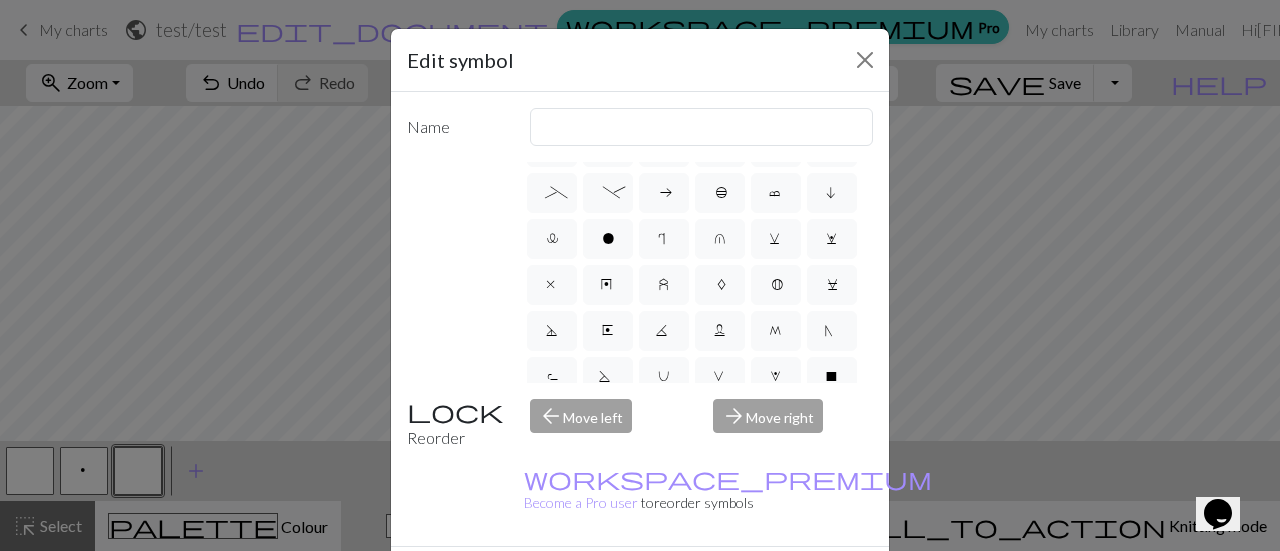 scroll, scrollTop: 260, scrollLeft: 0, axis: vertical 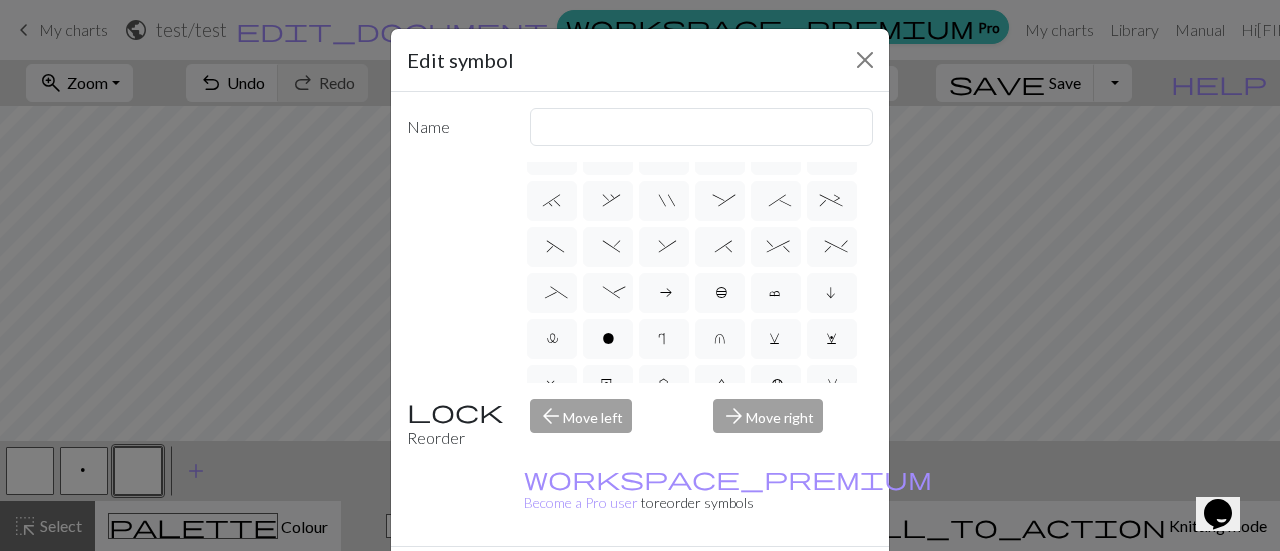 click on "arrow_forward Move right" at bounding box center (793, 424) 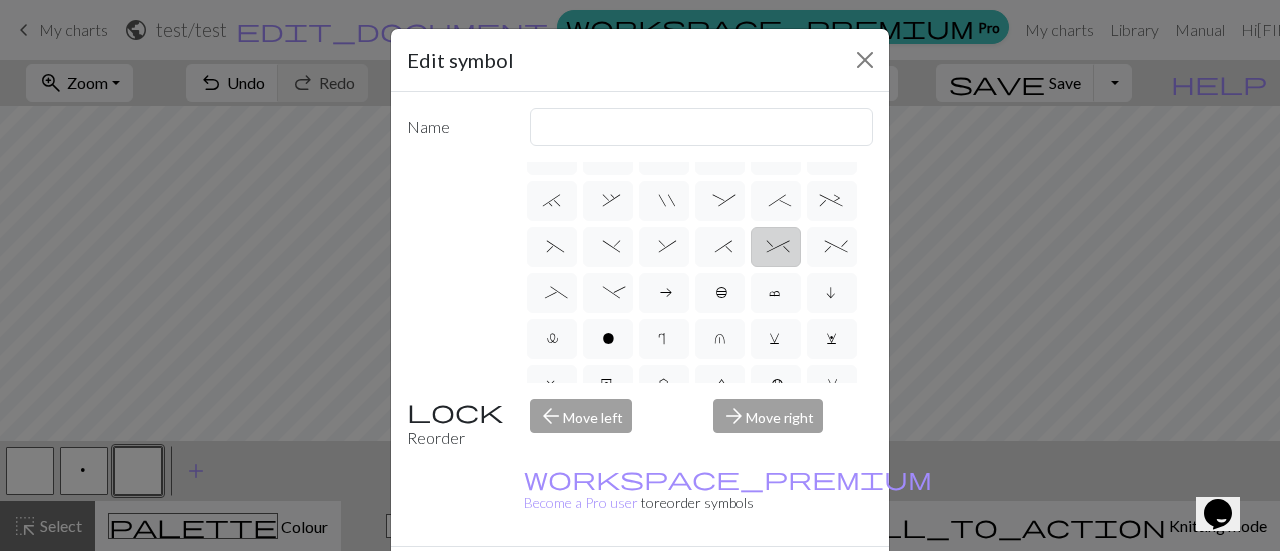 click on "^" at bounding box center (775, 249) 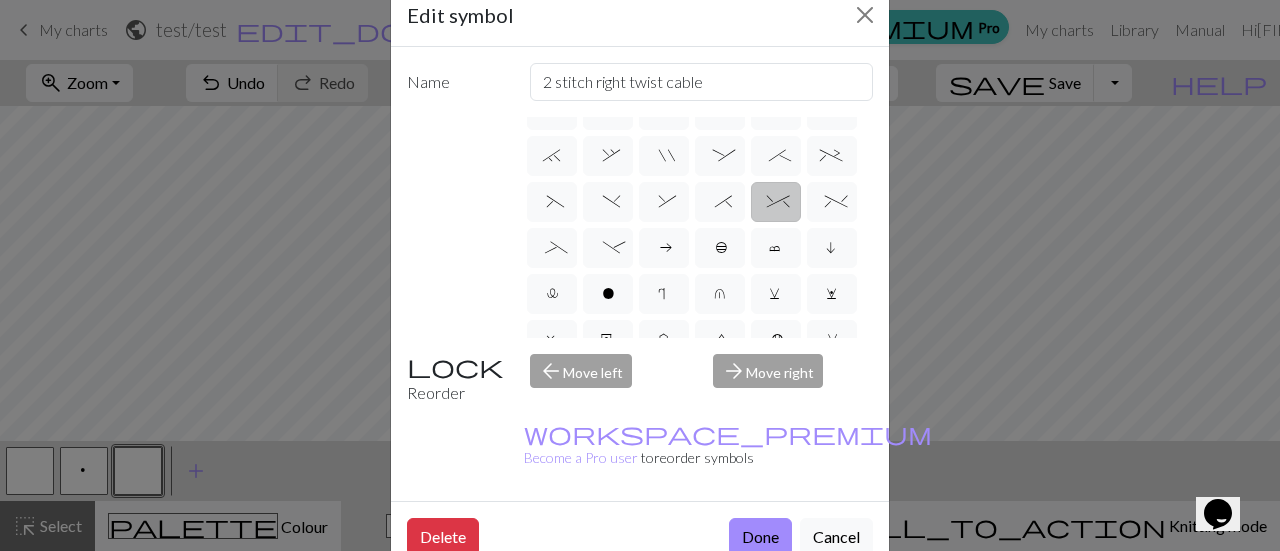 scroll, scrollTop: 16, scrollLeft: 0, axis: vertical 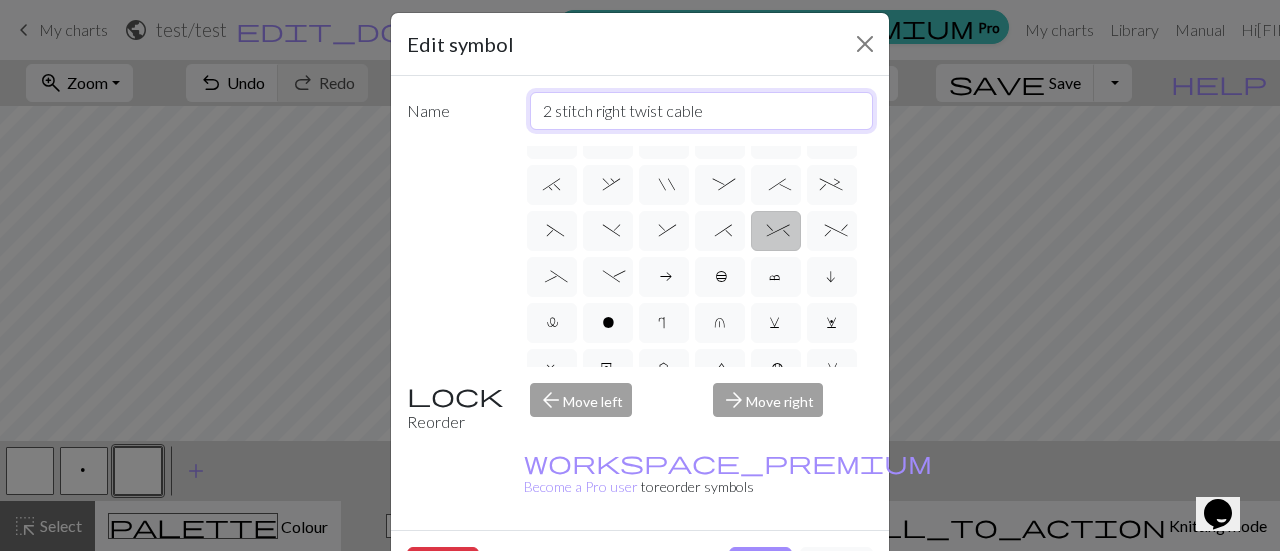 click on "2 stitch right twist cable" at bounding box center [702, 111] 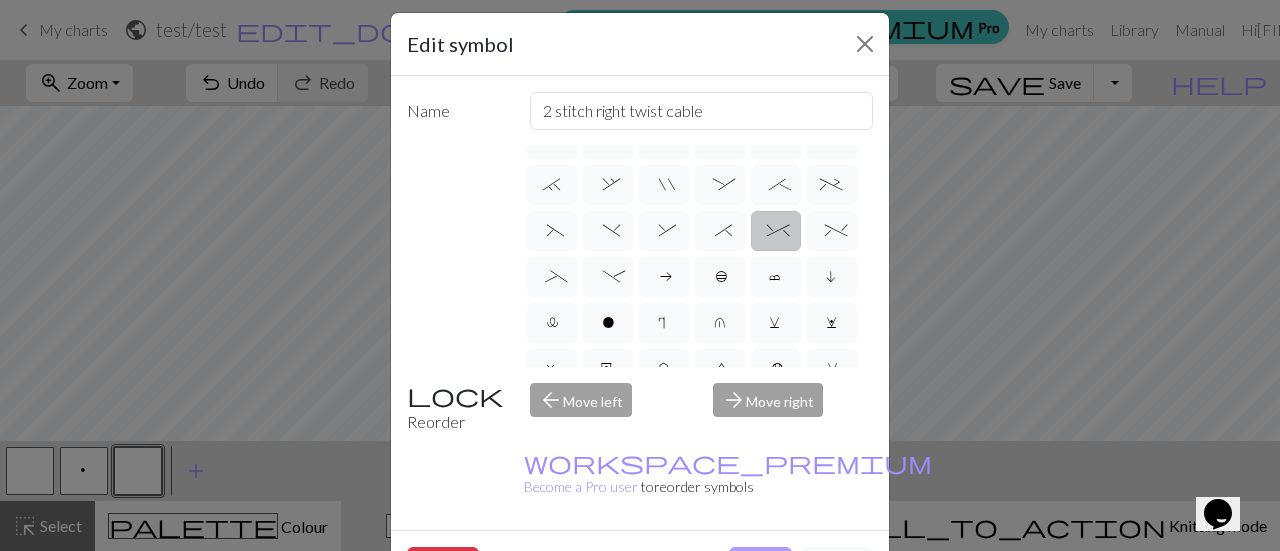 click on "Done" at bounding box center (760, 566) 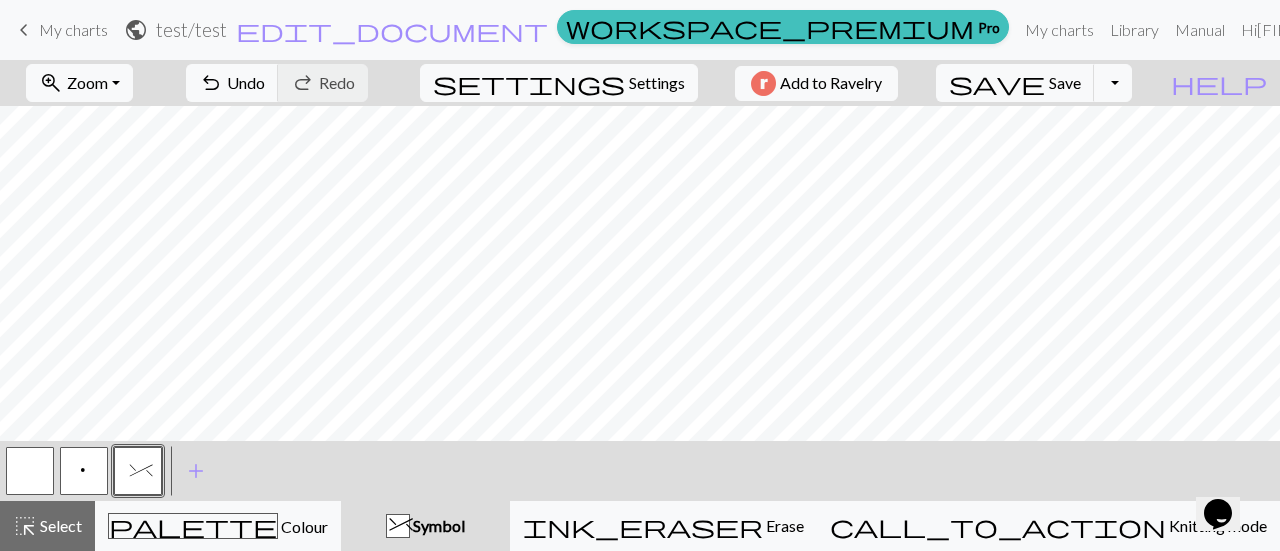 click on "^" at bounding box center [138, 473] 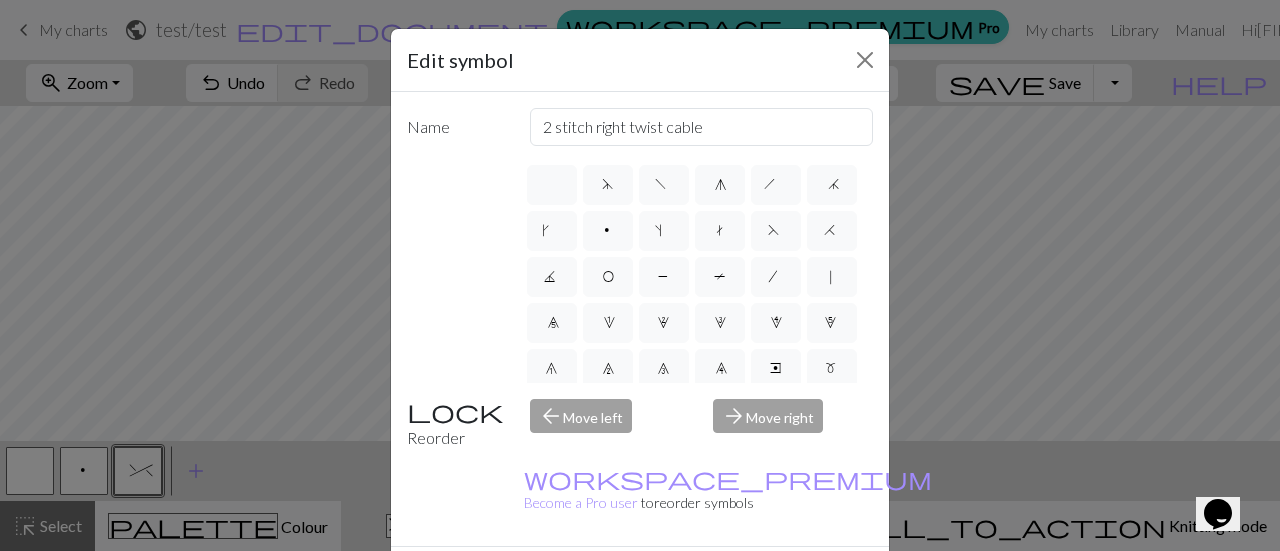 click on "Edit symbol Name 2 stitch right twist cable d f g h j k p s t F H J O P T / | 0 1 2 3 4 5 6 7 8 9 e m n G I ' ~ . ` , " : ; + ( ) & * ^ % _ - a b c i l o r u v w x y z A B C D E K L M N R S U V W X Y < > Reorder arrow_back Move left arrow_forward Move right workspace_premium Become a Pro user   to  reorder symbols Delete Done Cancel" at bounding box center (640, 275) 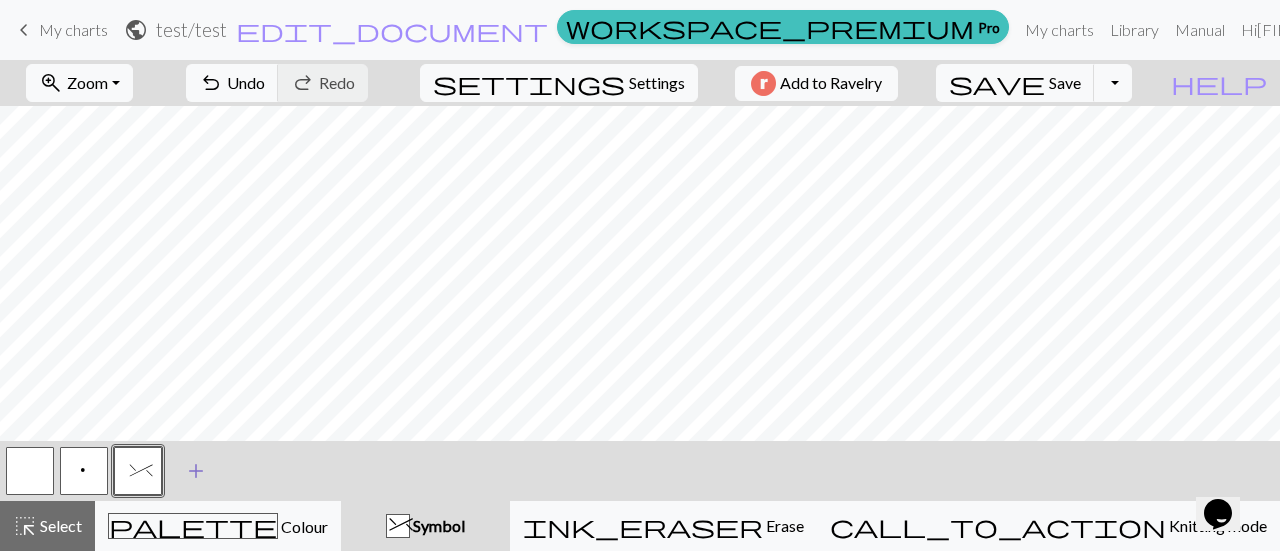 click on "add" at bounding box center (196, 471) 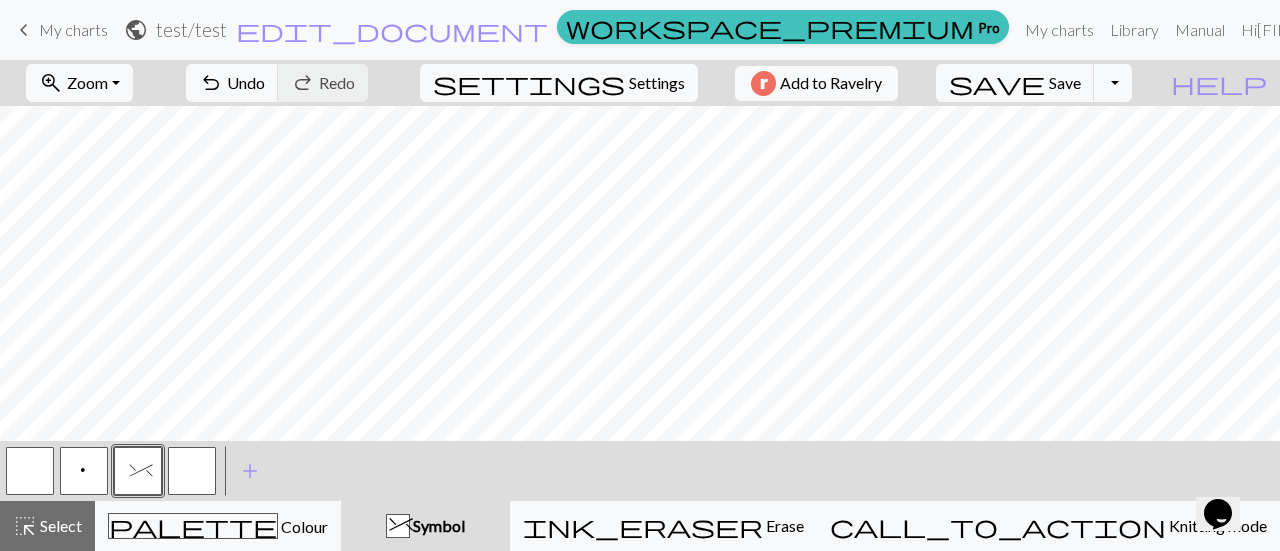 click at bounding box center [192, 471] 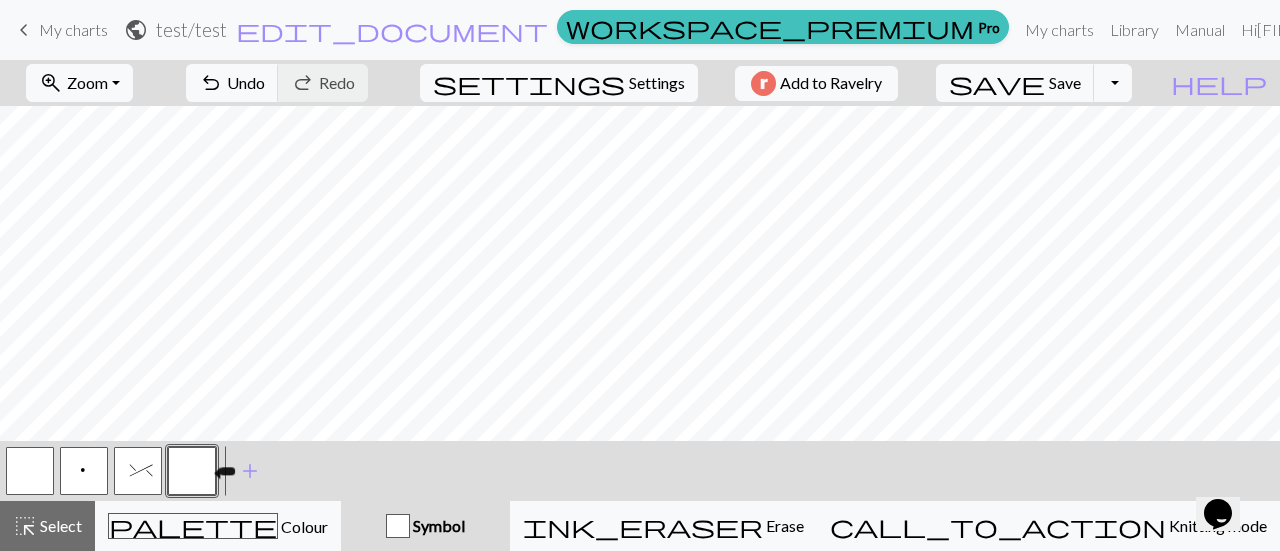 click at bounding box center [192, 471] 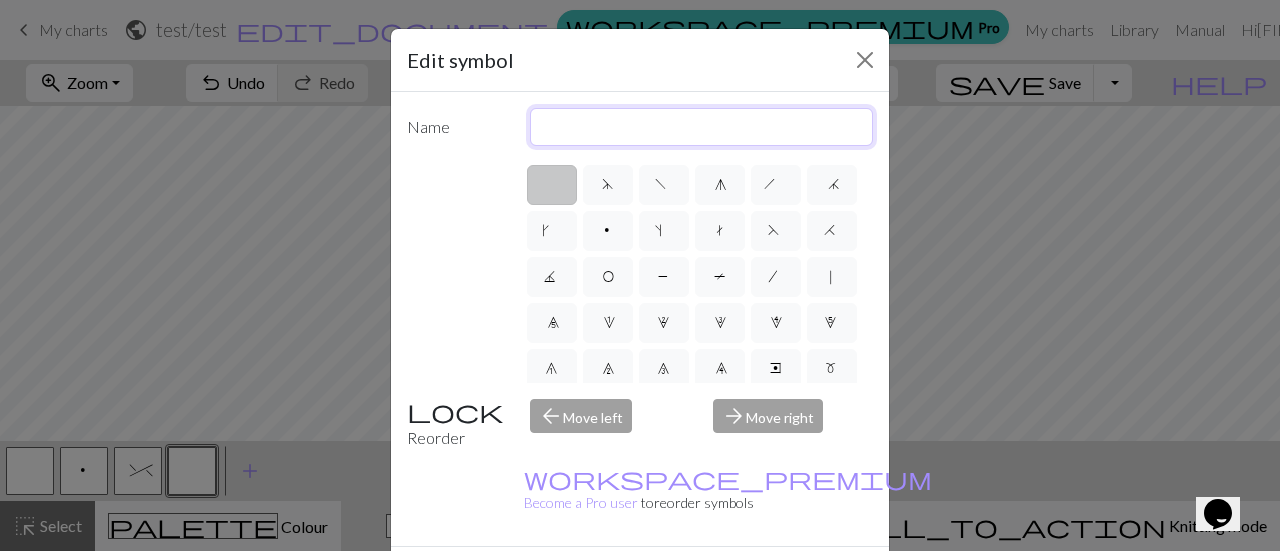 click at bounding box center [702, 127] 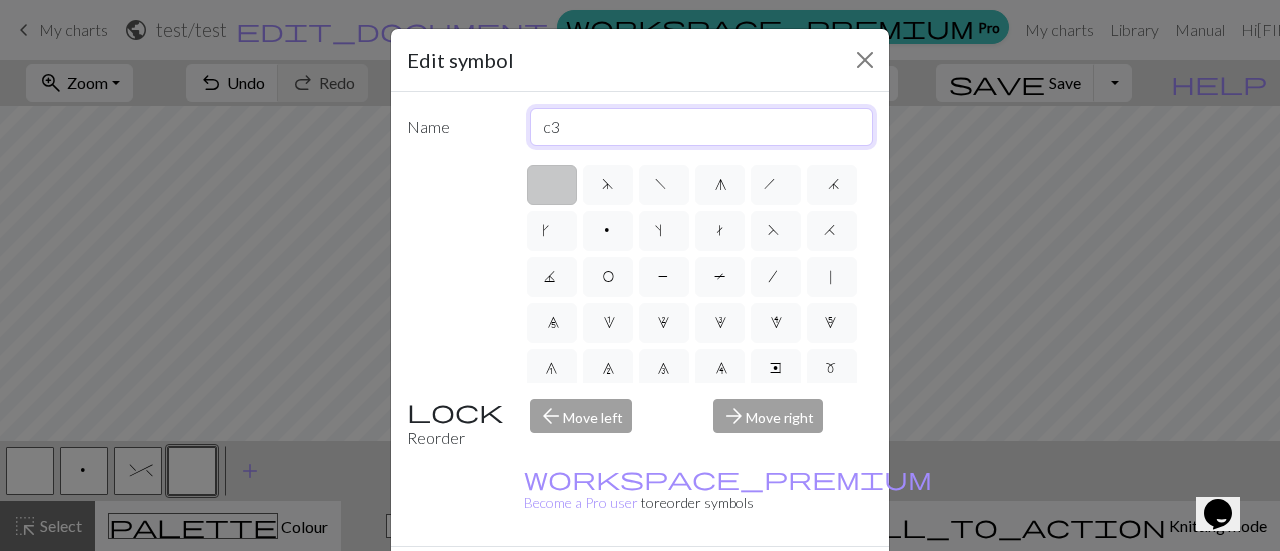 type on "c" 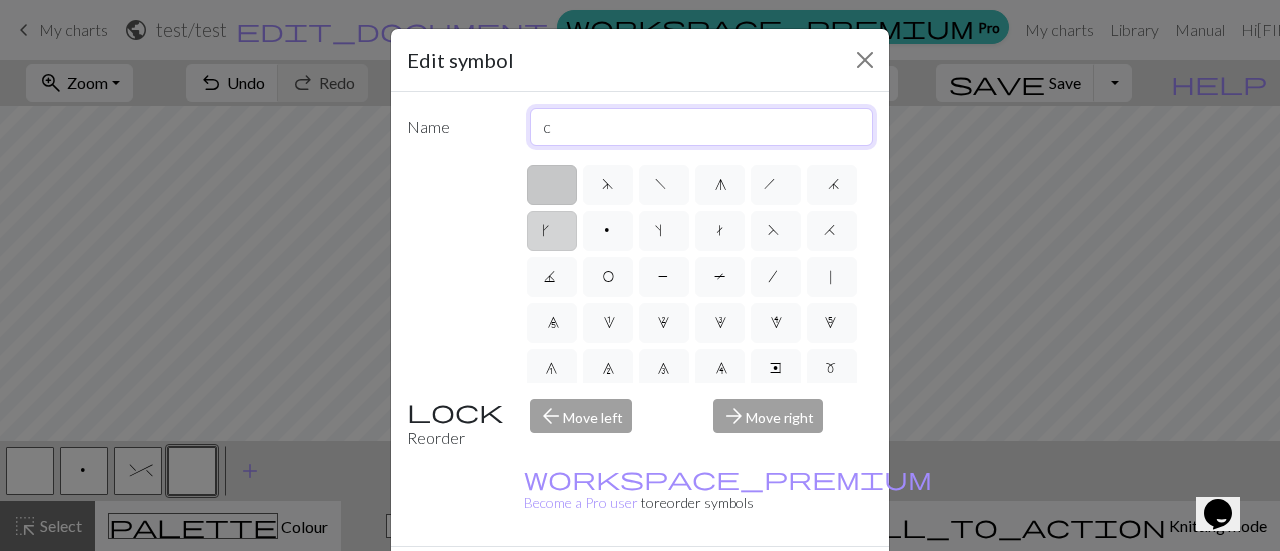 type on "CC5" 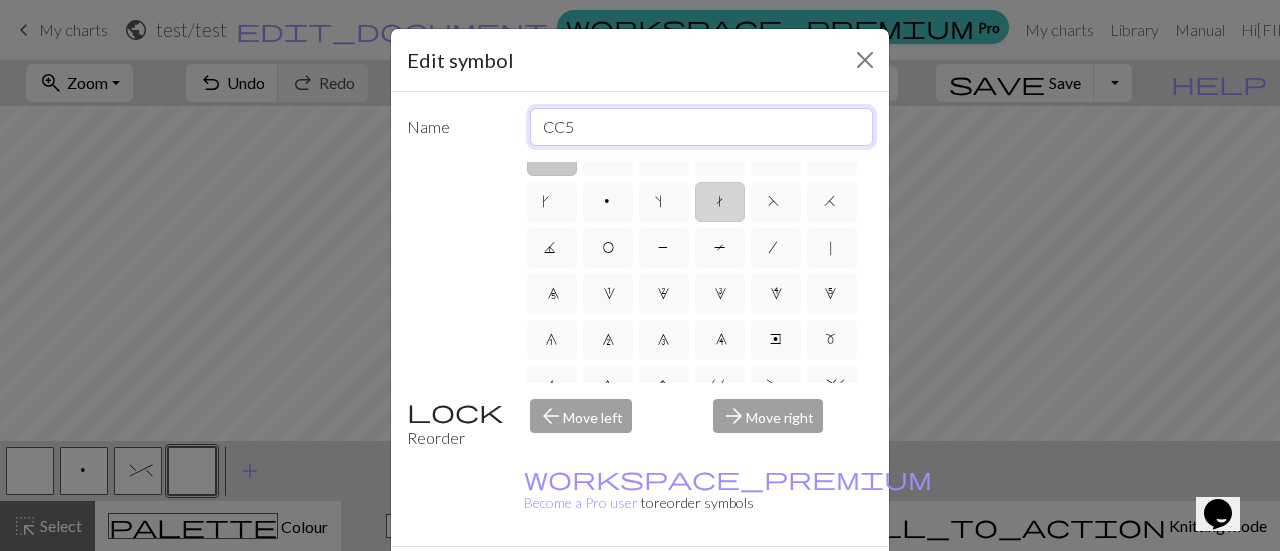 scroll, scrollTop: 0, scrollLeft: 0, axis: both 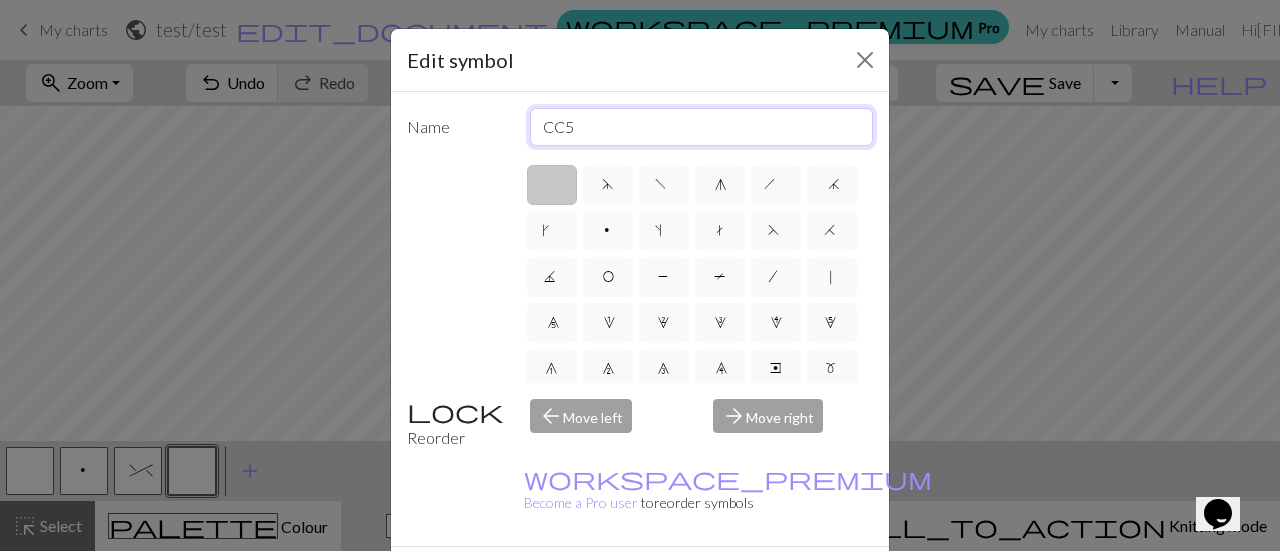 drag, startPoint x: 652, startPoint y: 126, endPoint x: 526, endPoint y: 139, distance: 126.66886 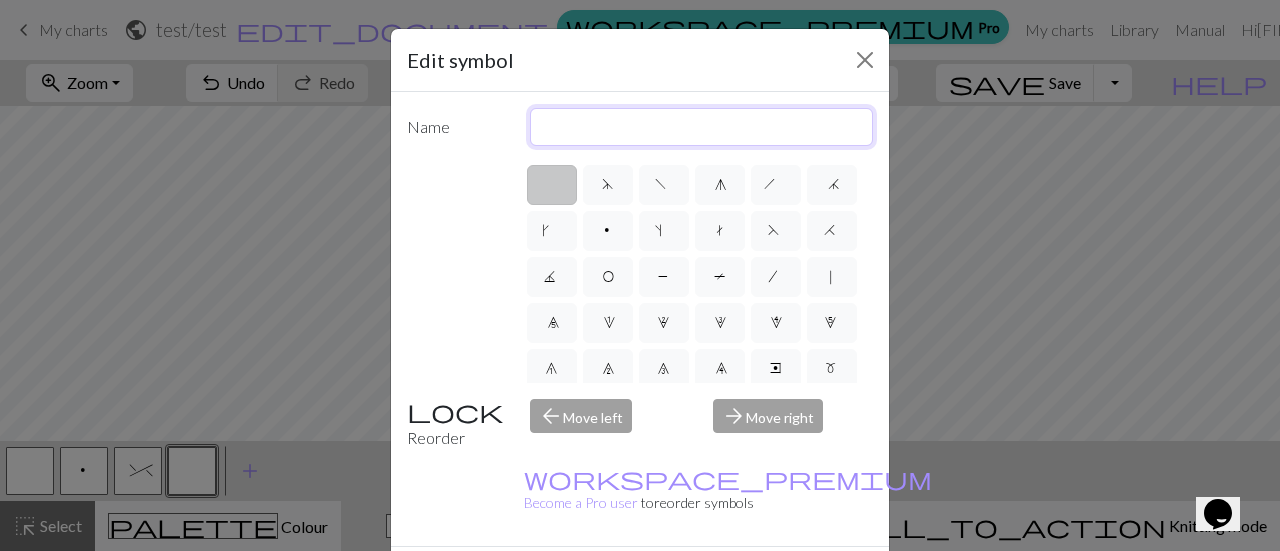 type 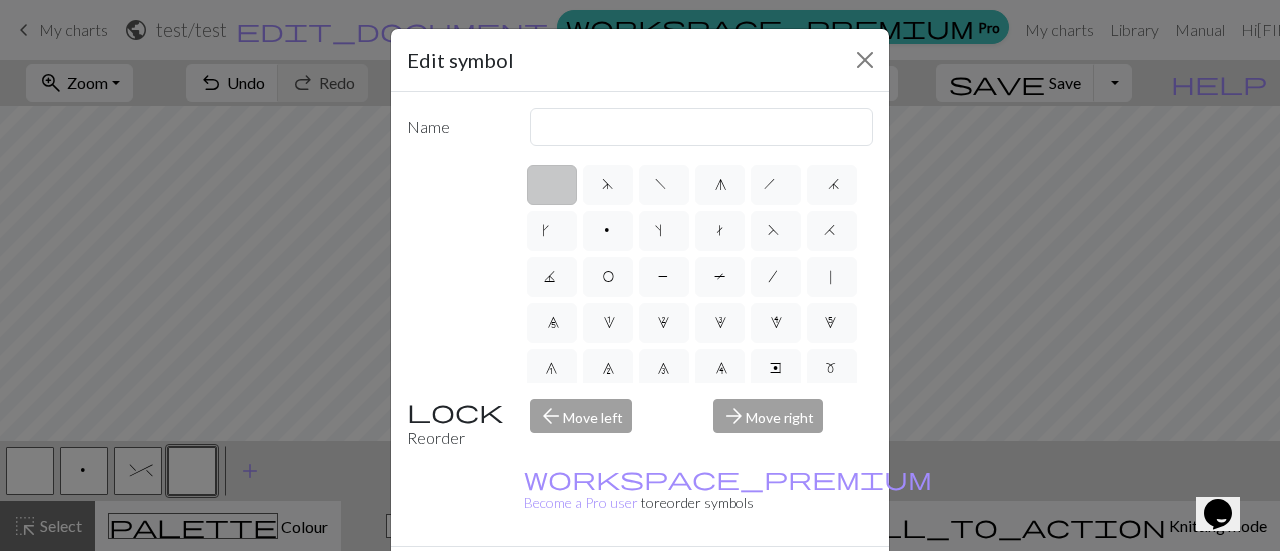 click on "d f g h j k p s t F H J O P T / | 0 1 2 3 4 5 6 7 8 9 e m n G I ' ~ . ` , " : ; + ( ) & * ^ % _ - a b c i l o r u v w x y z A B C D E K L M N R S U V W X Y < >" at bounding box center [640, 272] 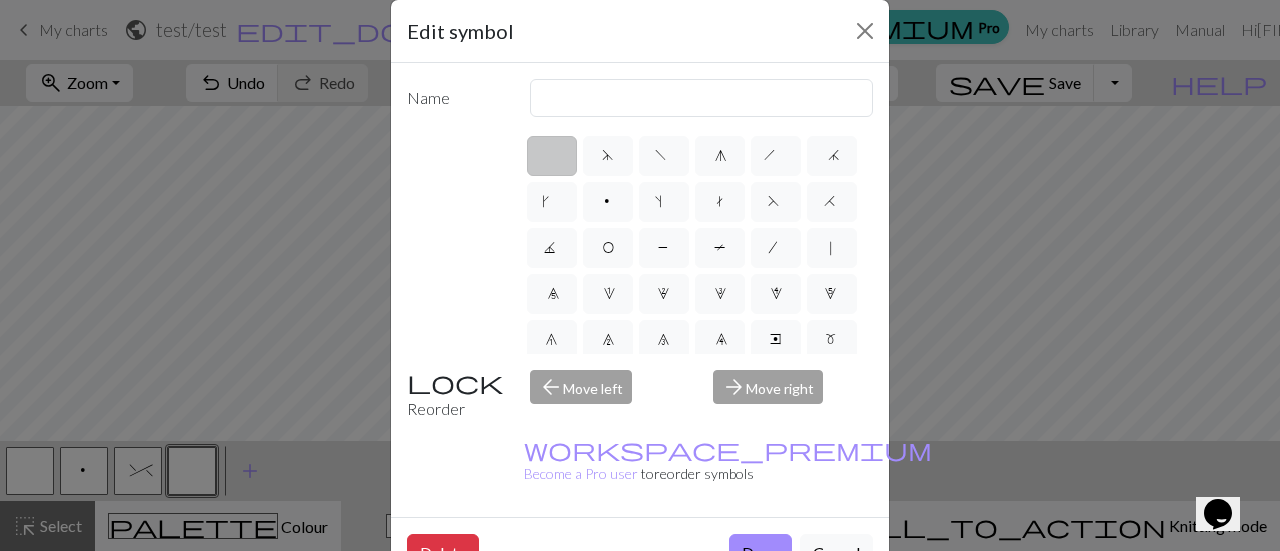 scroll, scrollTop: 0, scrollLeft: 0, axis: both 